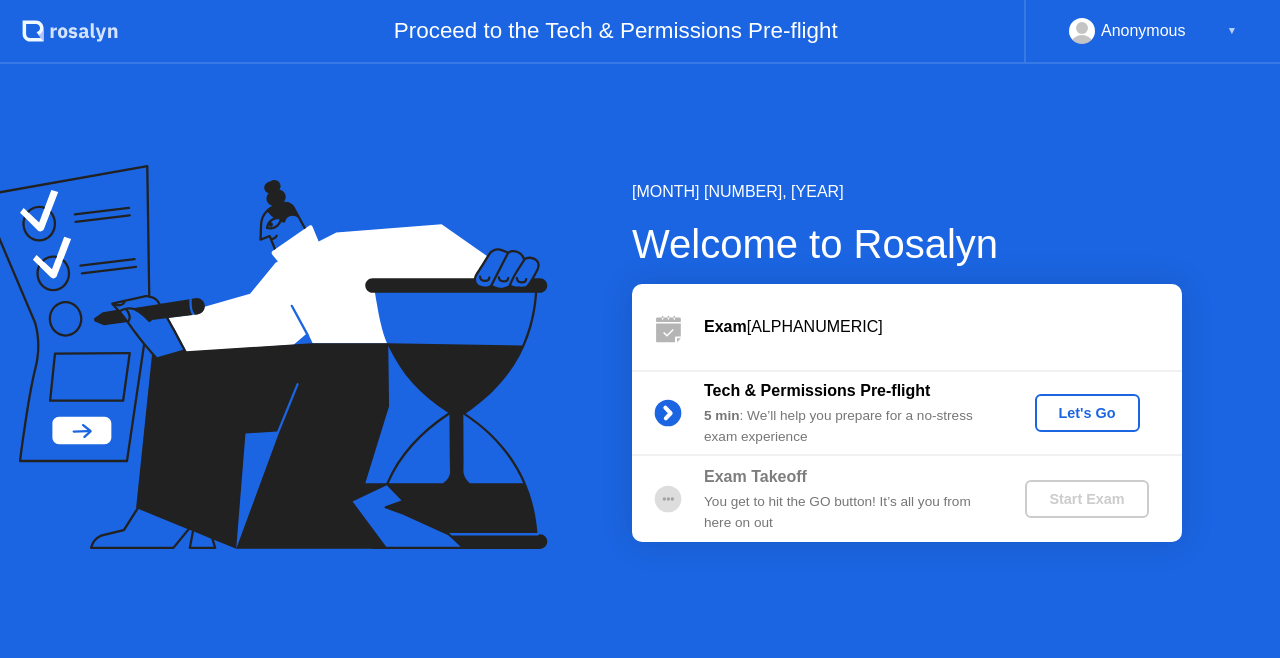 scroll, scrollTop: 0, scrollLeft: 0, axis: both 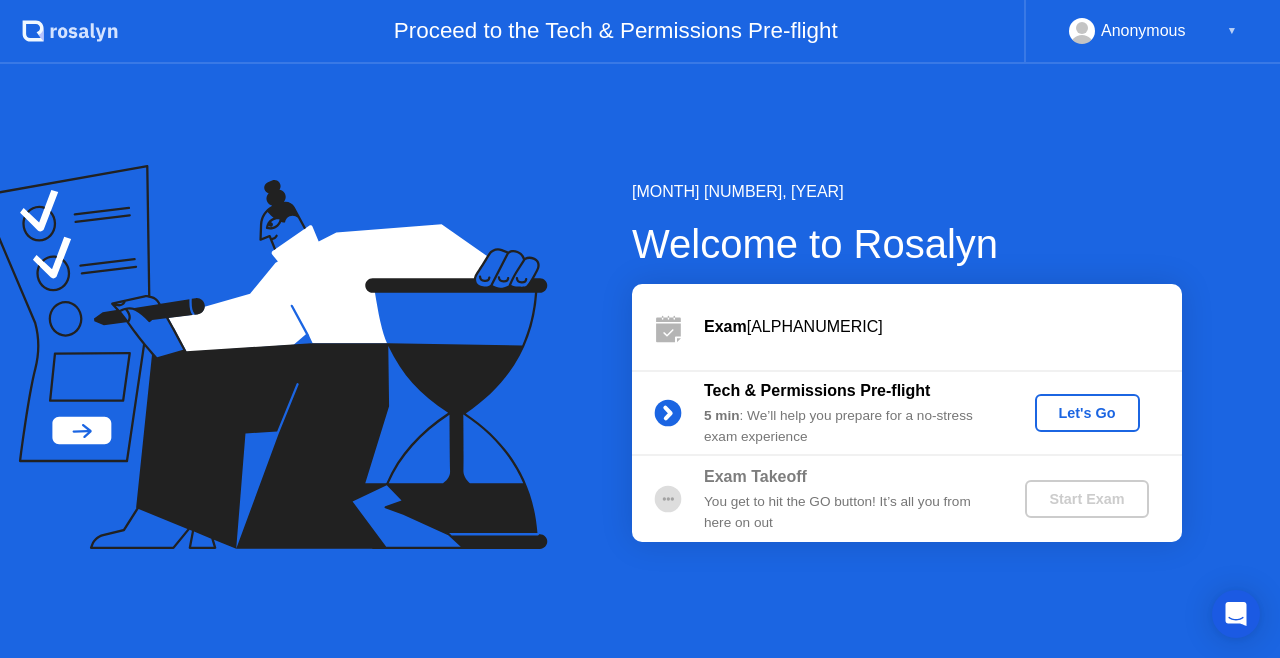 click on "Start Exam" 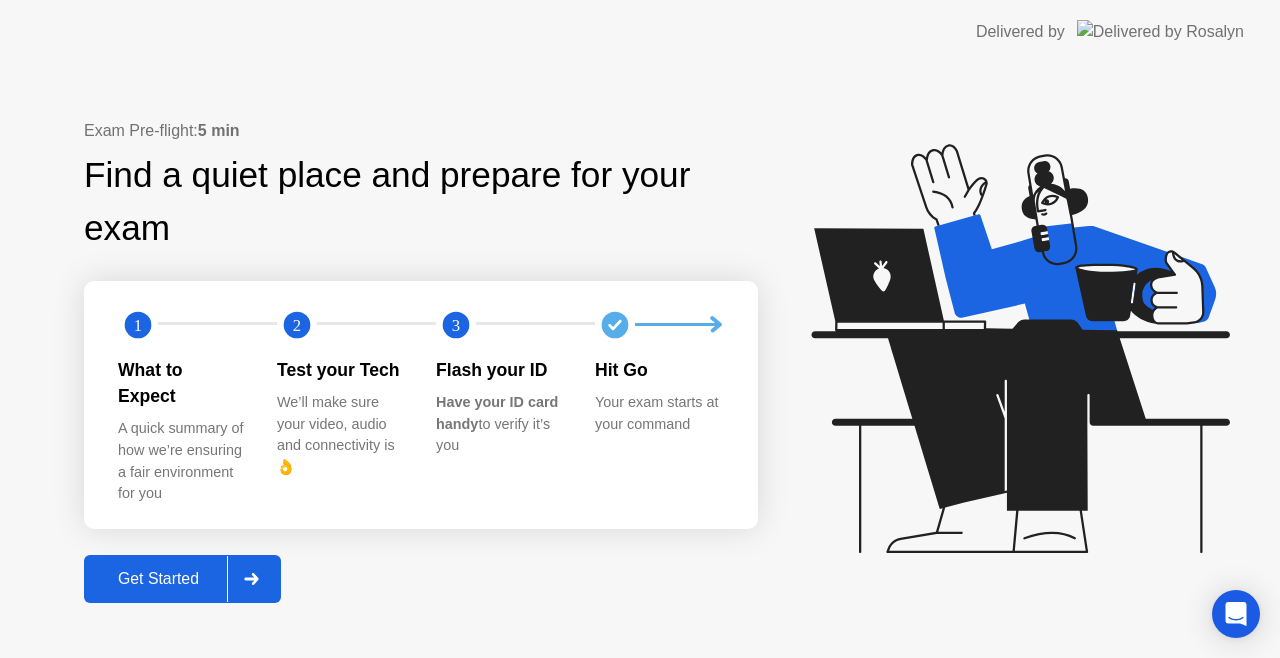 click 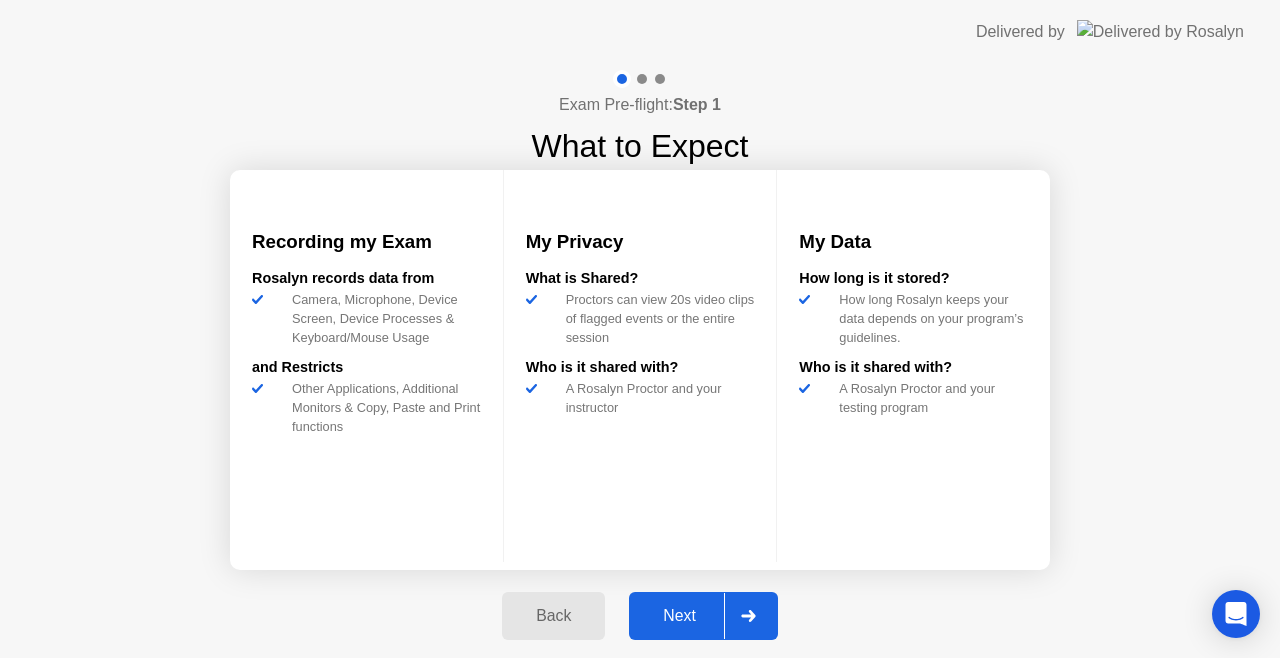 click 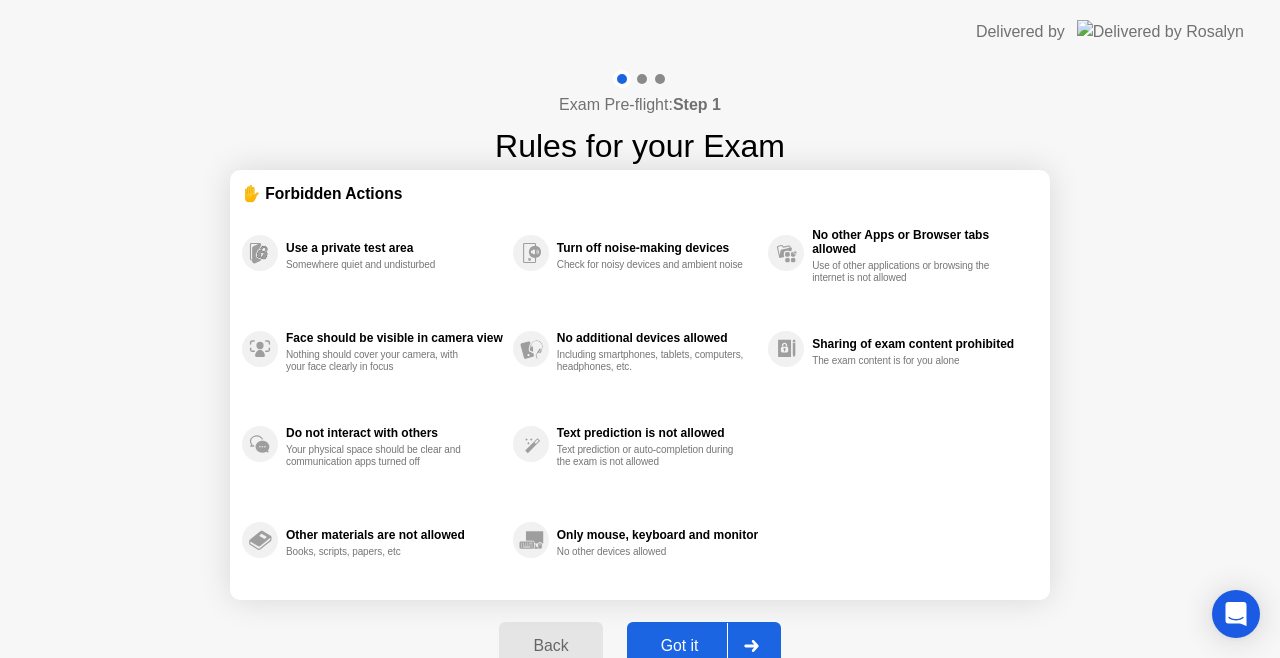click 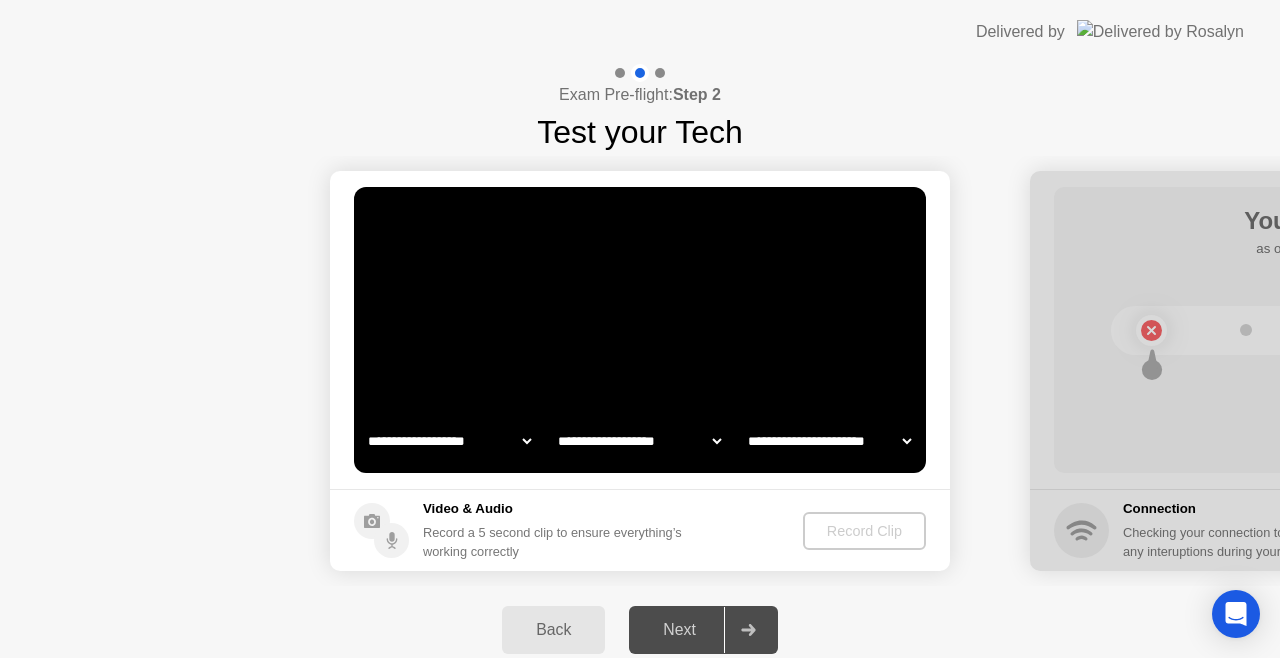 click on "**********" 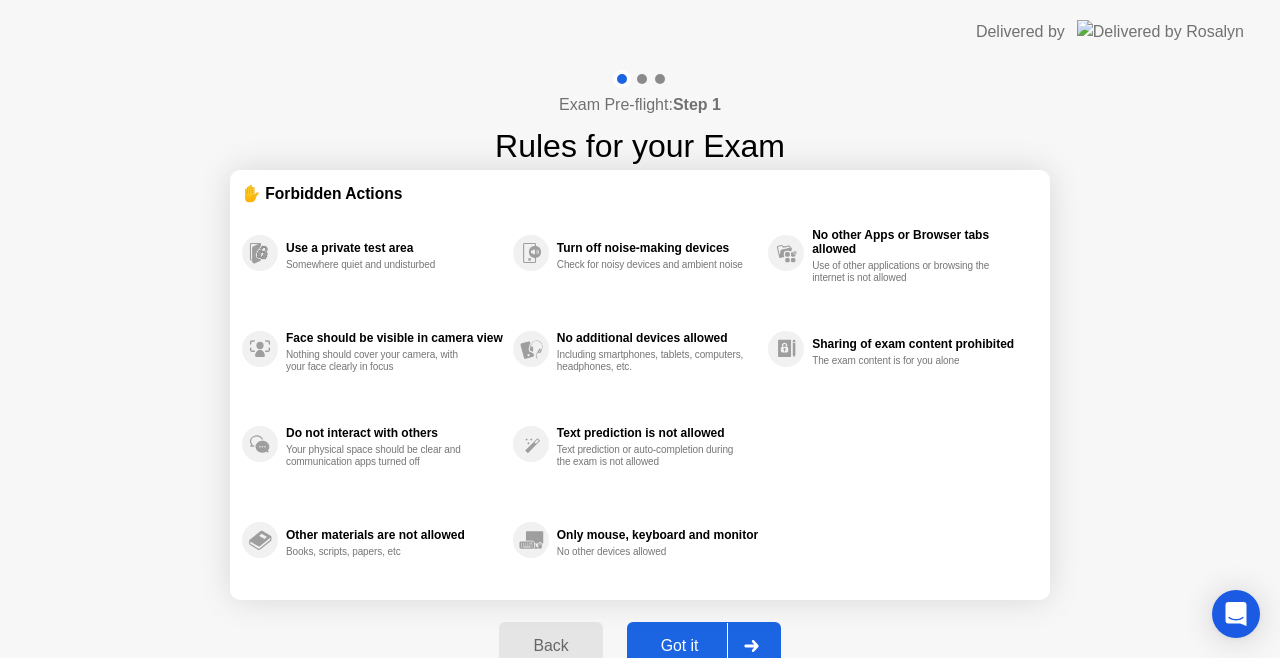 click on "Back" 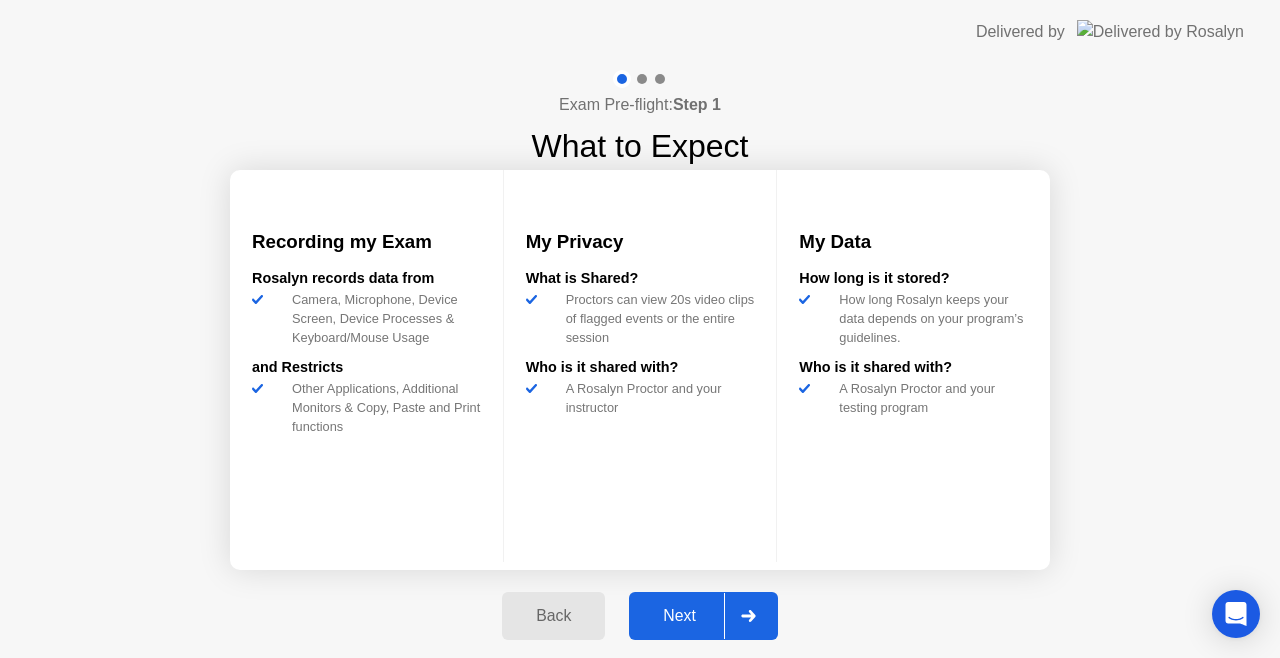 click 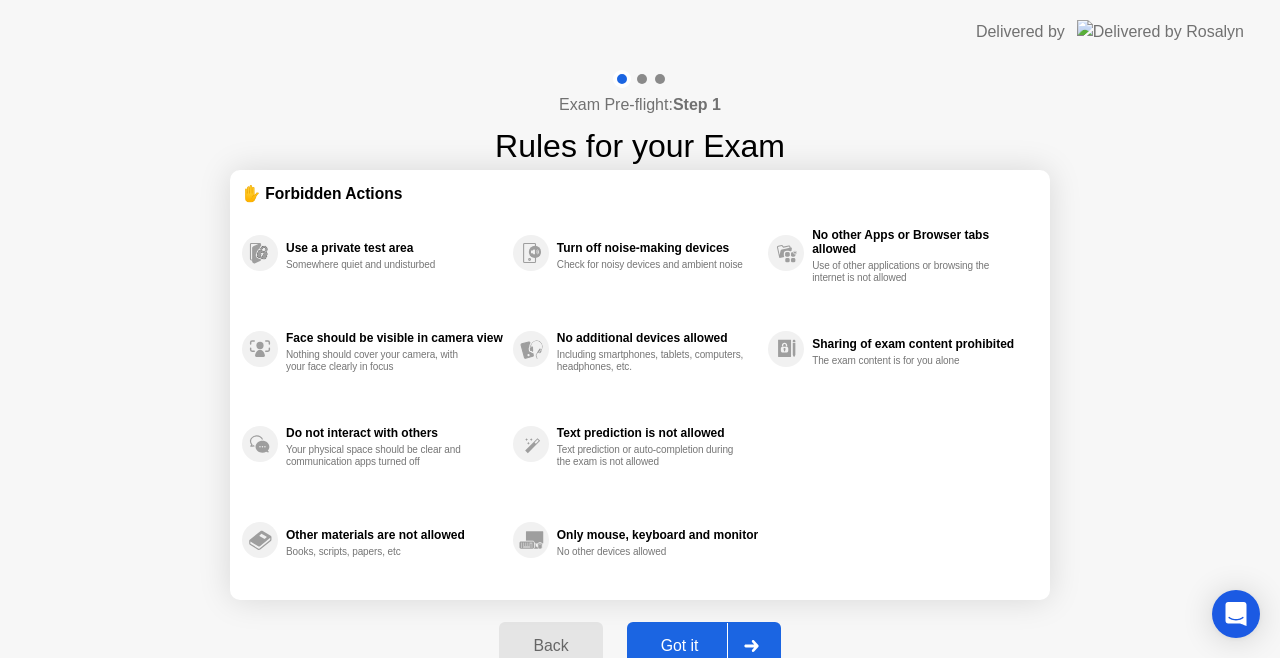 click 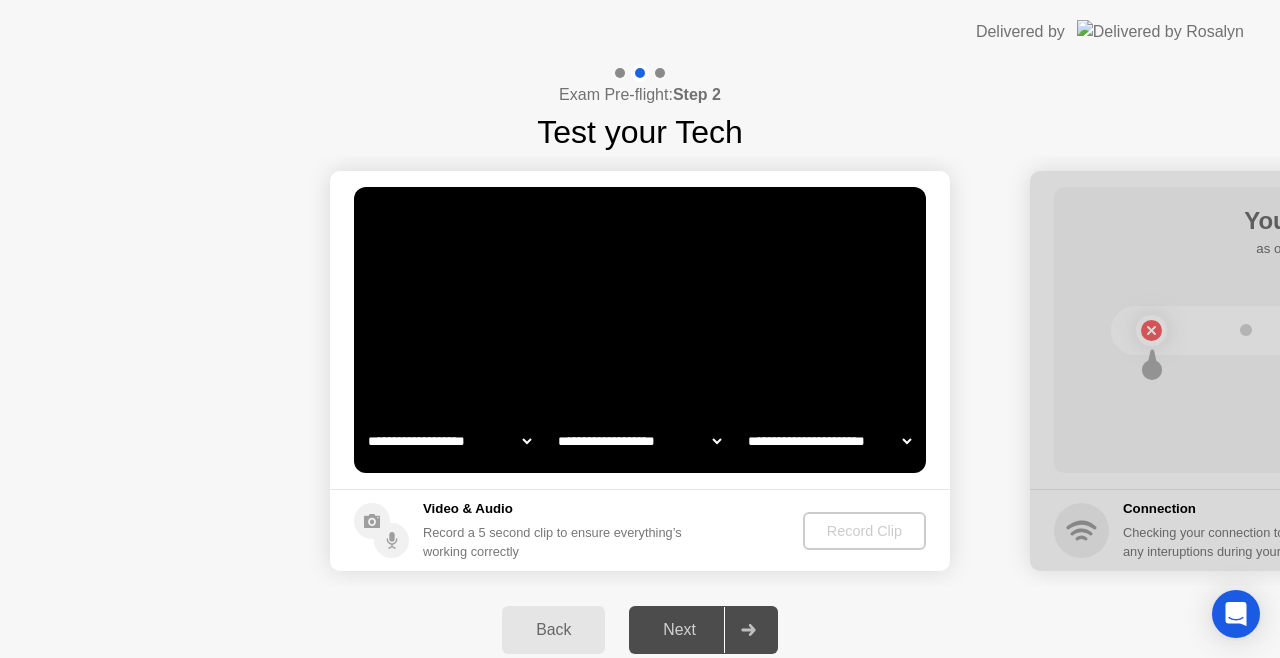 click 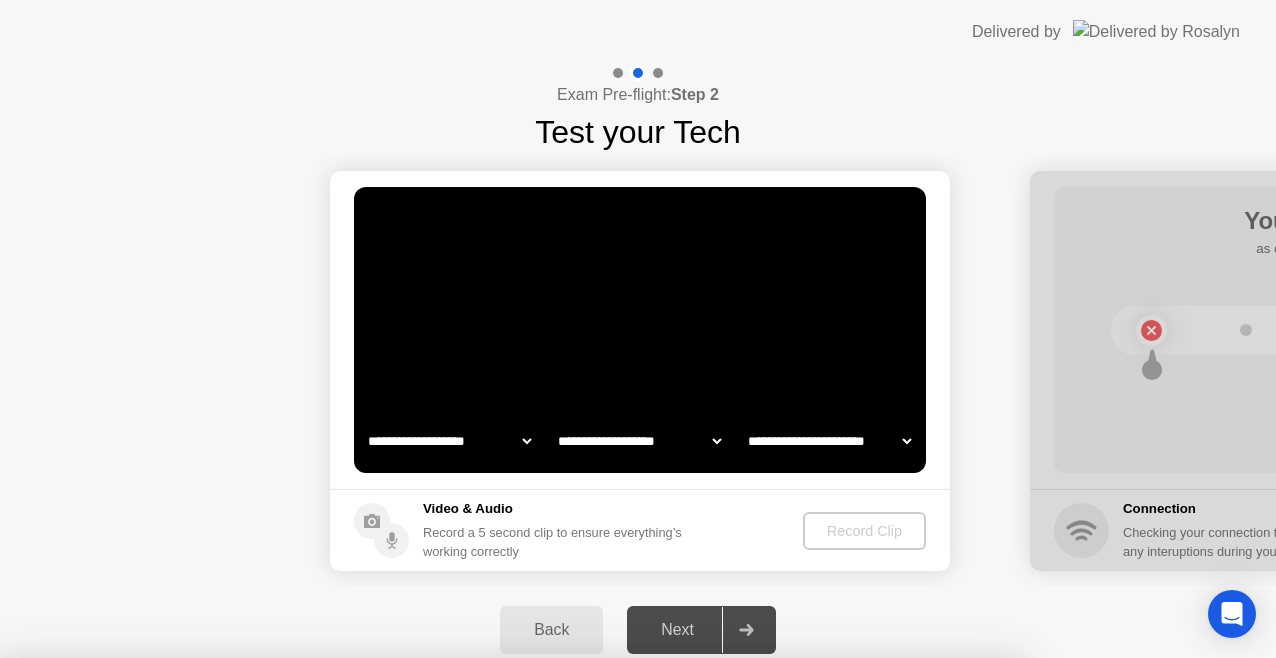 click on "No" at bounding box center (558, 771) 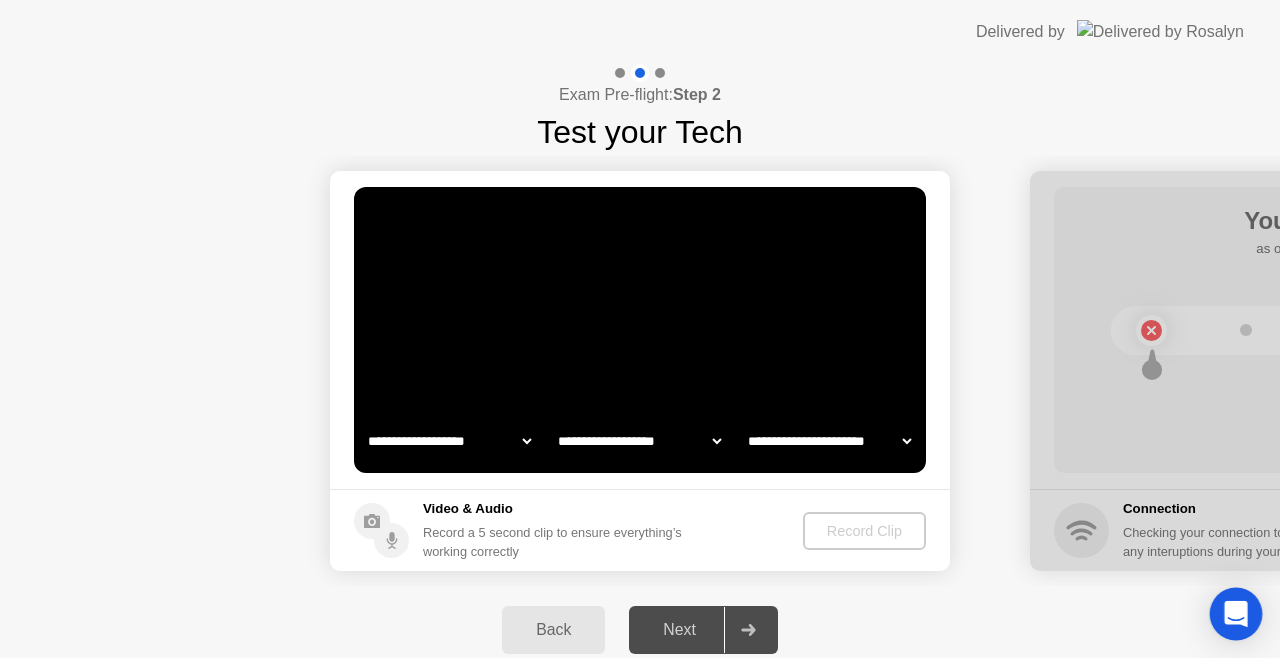 click 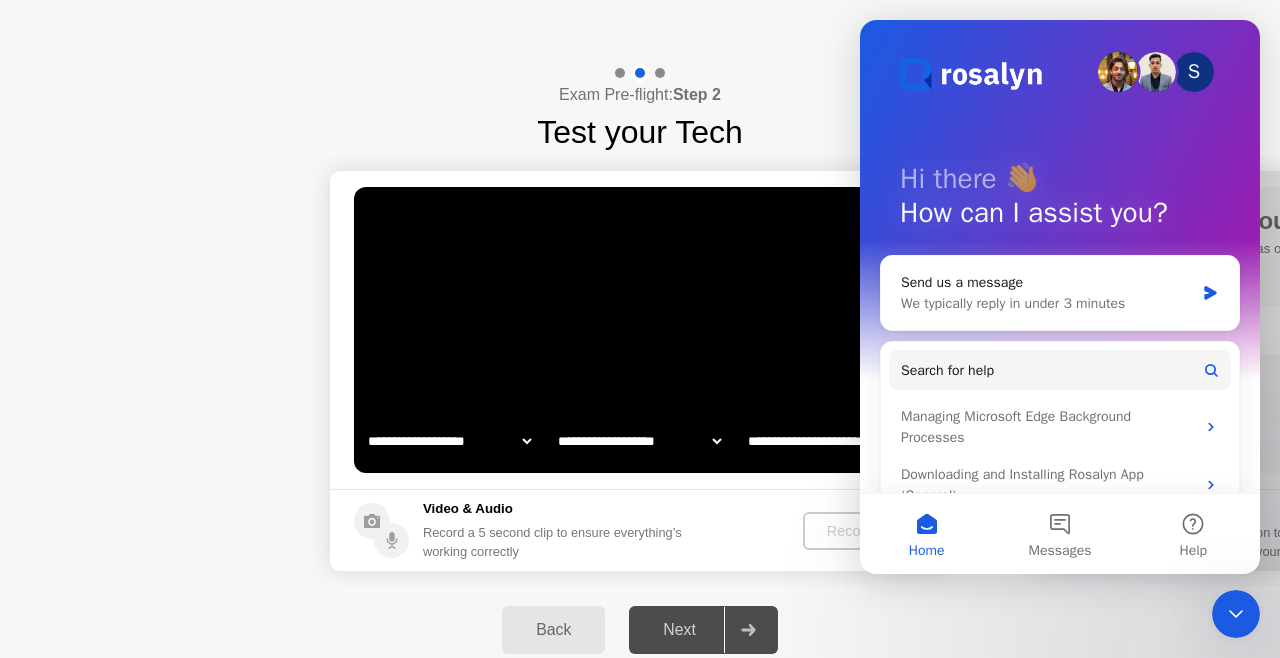 scroll, scrollTop: 0, scrollLeft: 0, axis: both 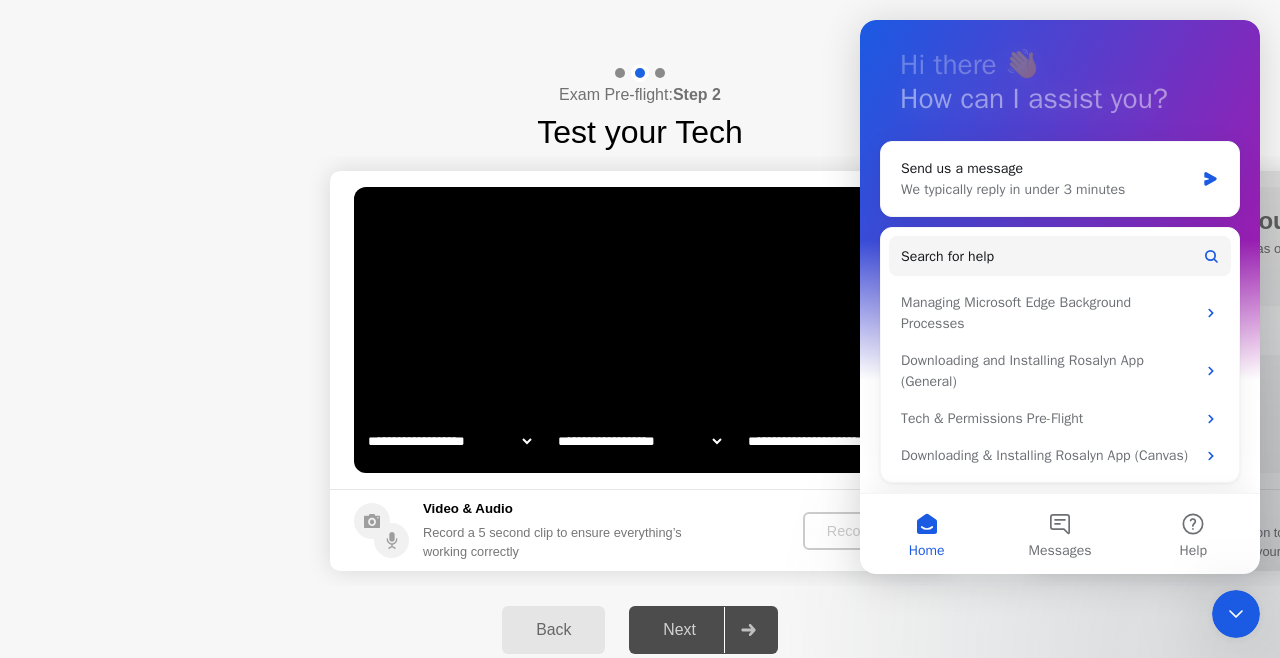 drag, startPoint x: 1258, startPoint y: 360, endPoint x: 2120, endPoint y: 580, distance: 889.6314 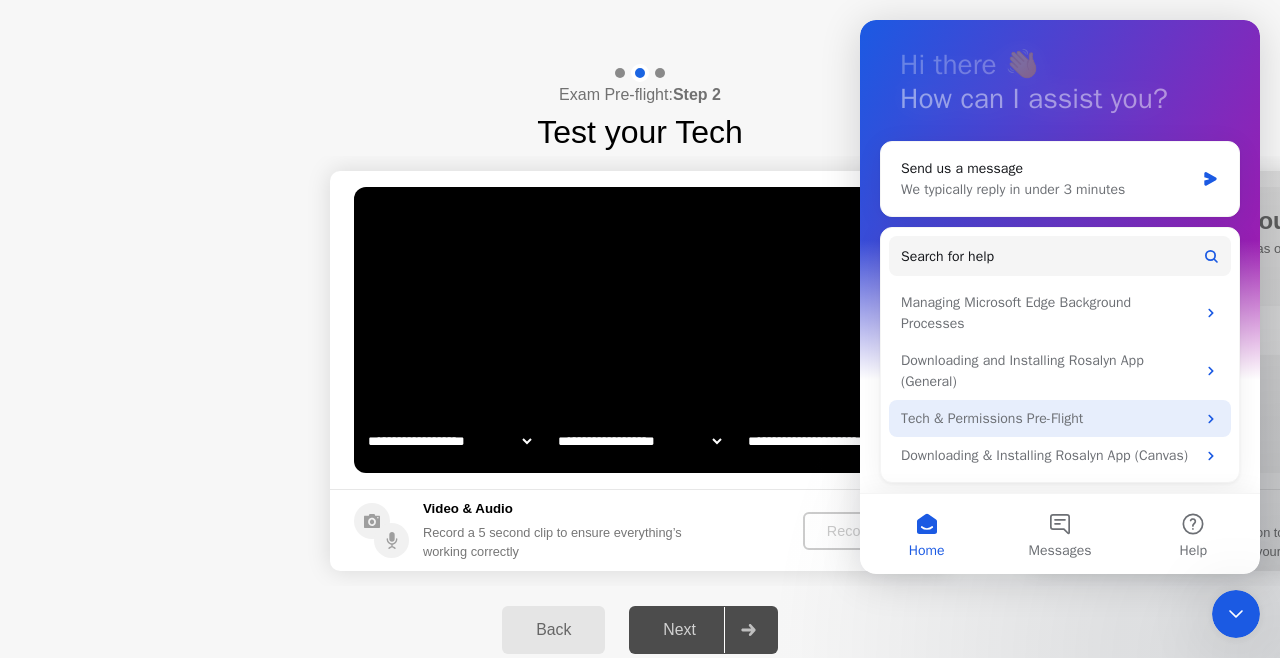 click on "Tech & Permissions Pre-Flight" at bounding box center (1060, 418) 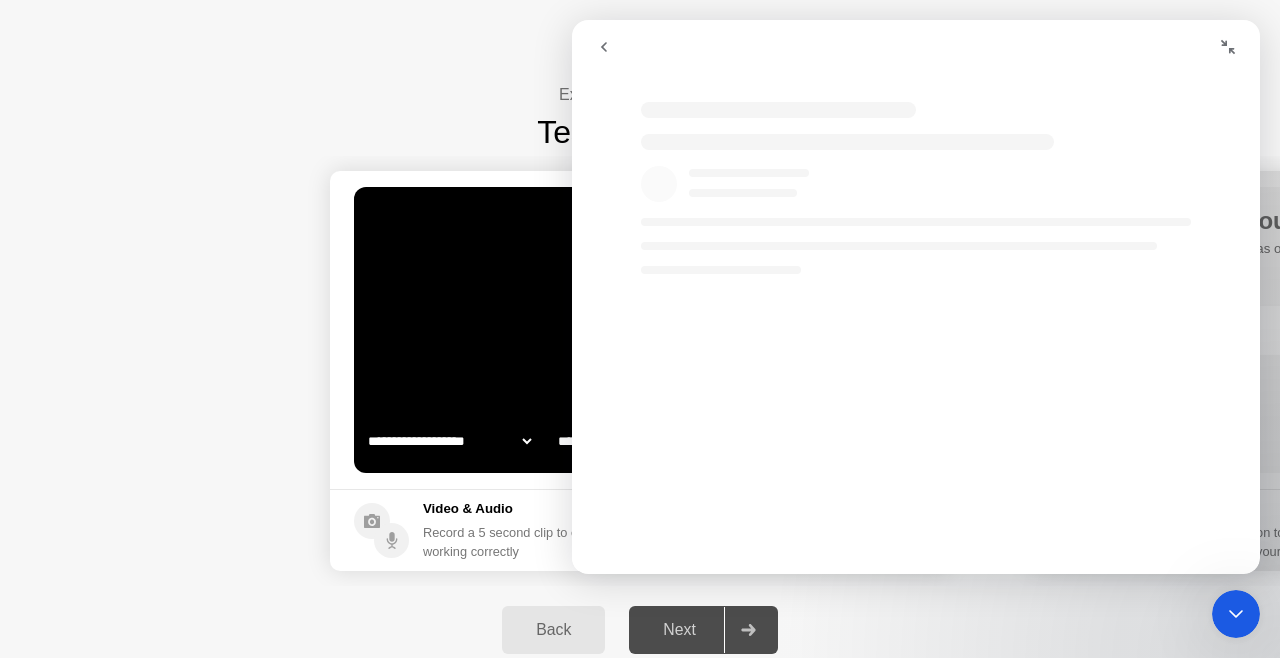 scroll, scrollTop: 0, scrollLeft: 0, axis: both 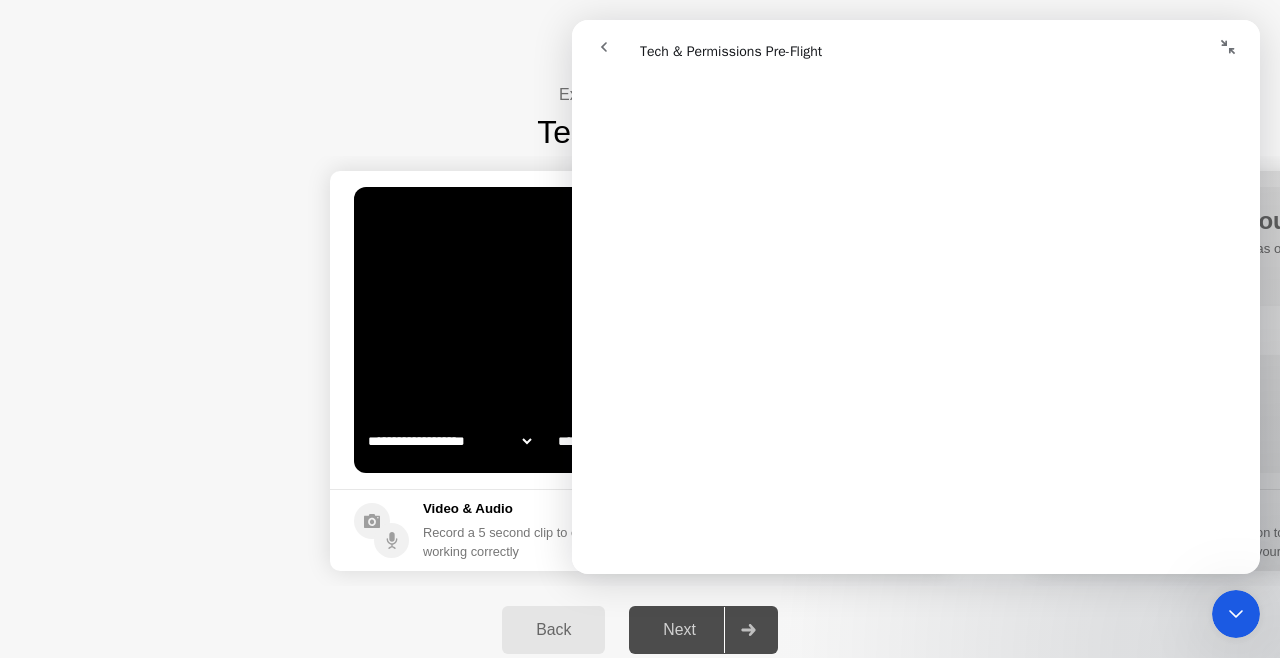 drag, startPoint x: 1258, startPoint y: 130, endPoint x: 1846, endPoint y: 446, distance: 667.5328 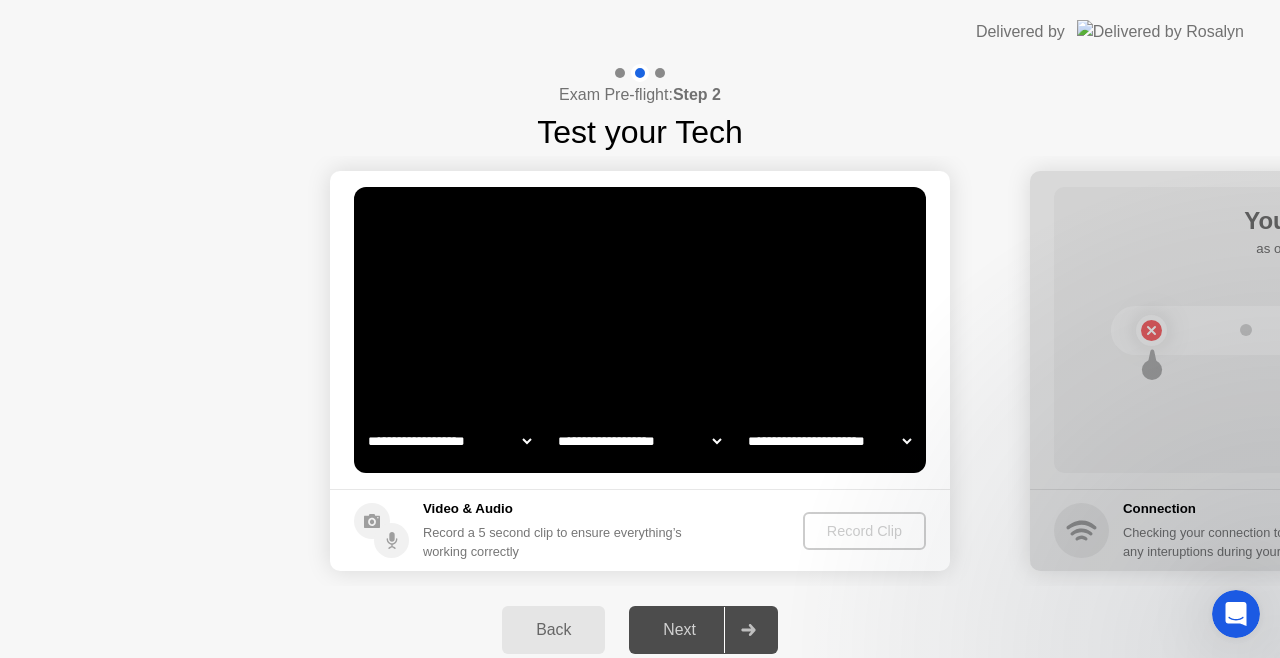 scroll, scrollTop: 0, scrollLeft: 0, axis: both 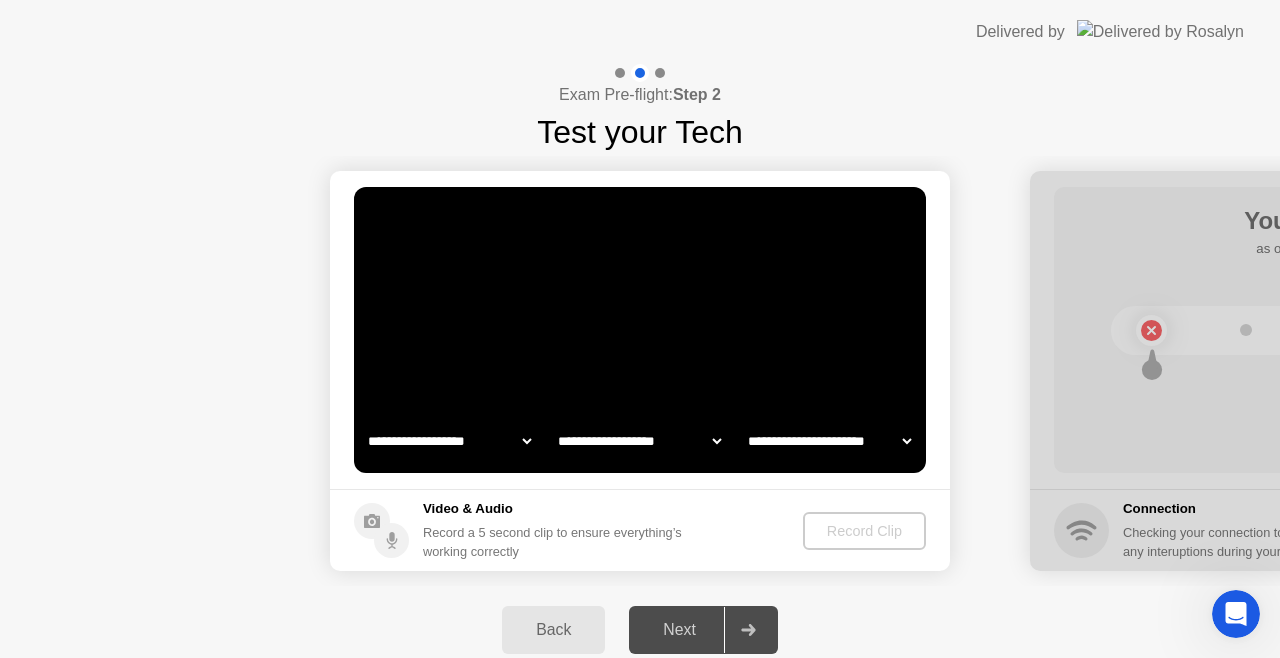 click on "**********" 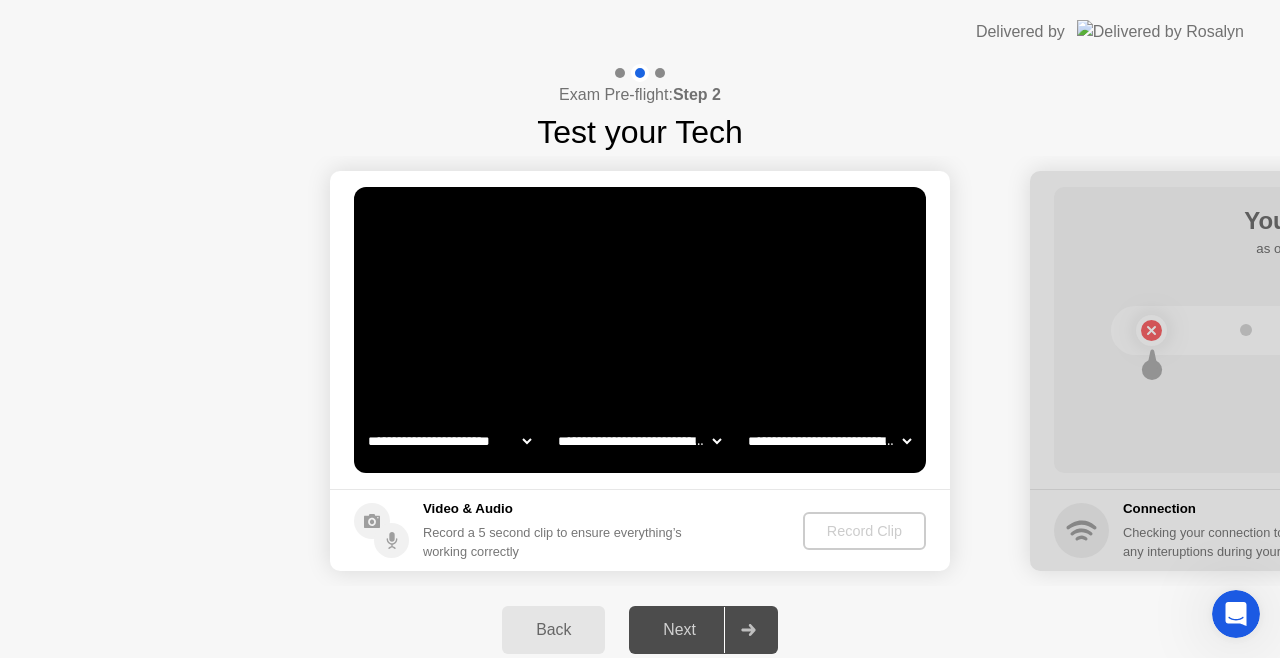 click on "**********" 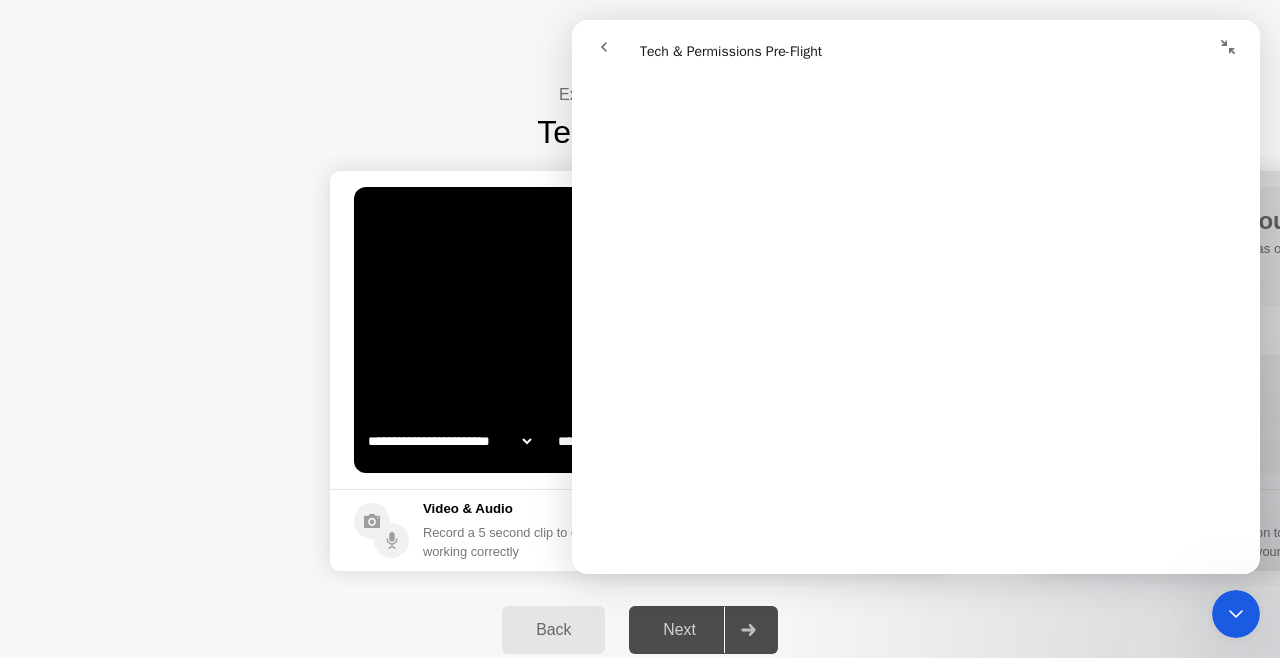 scroll, scrollTop: 1299, scrollLeft: 0, axis: vertical 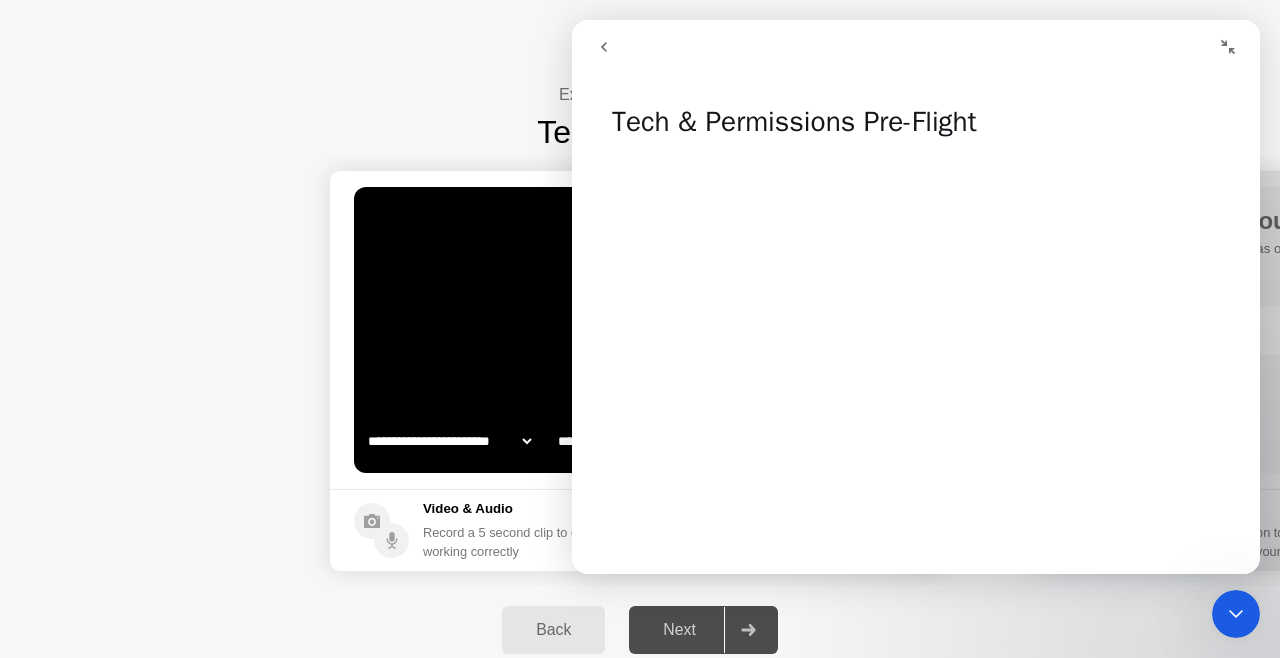 click 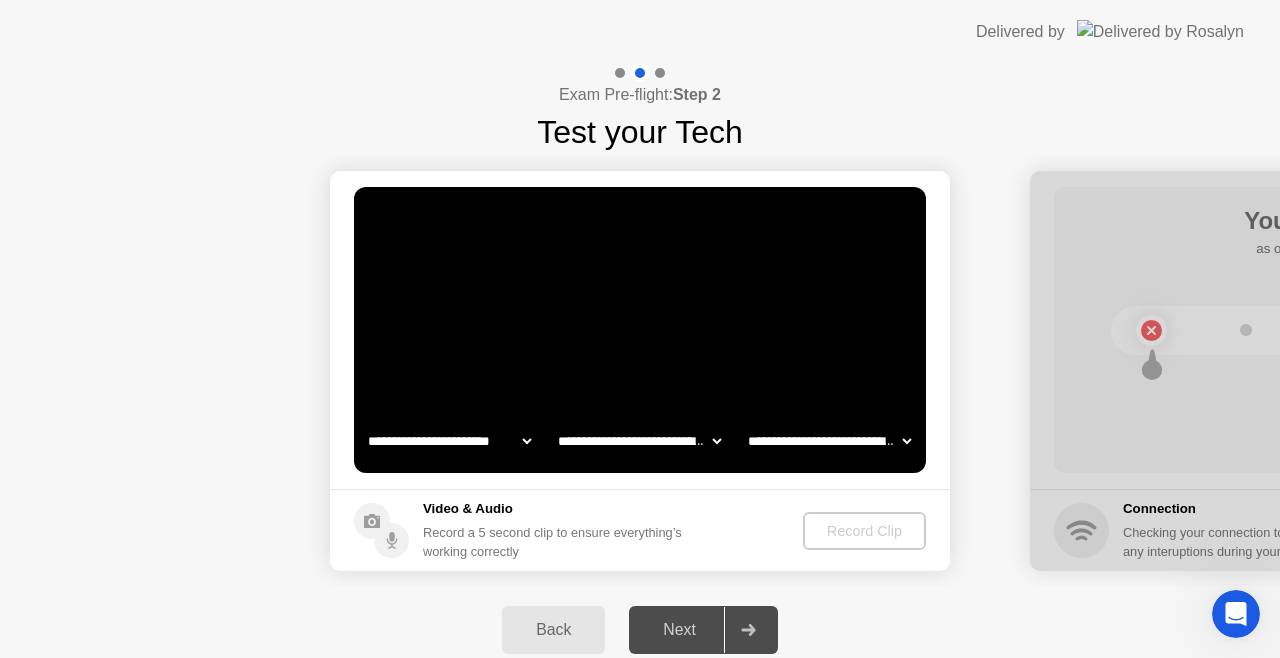 click on "Back Next" 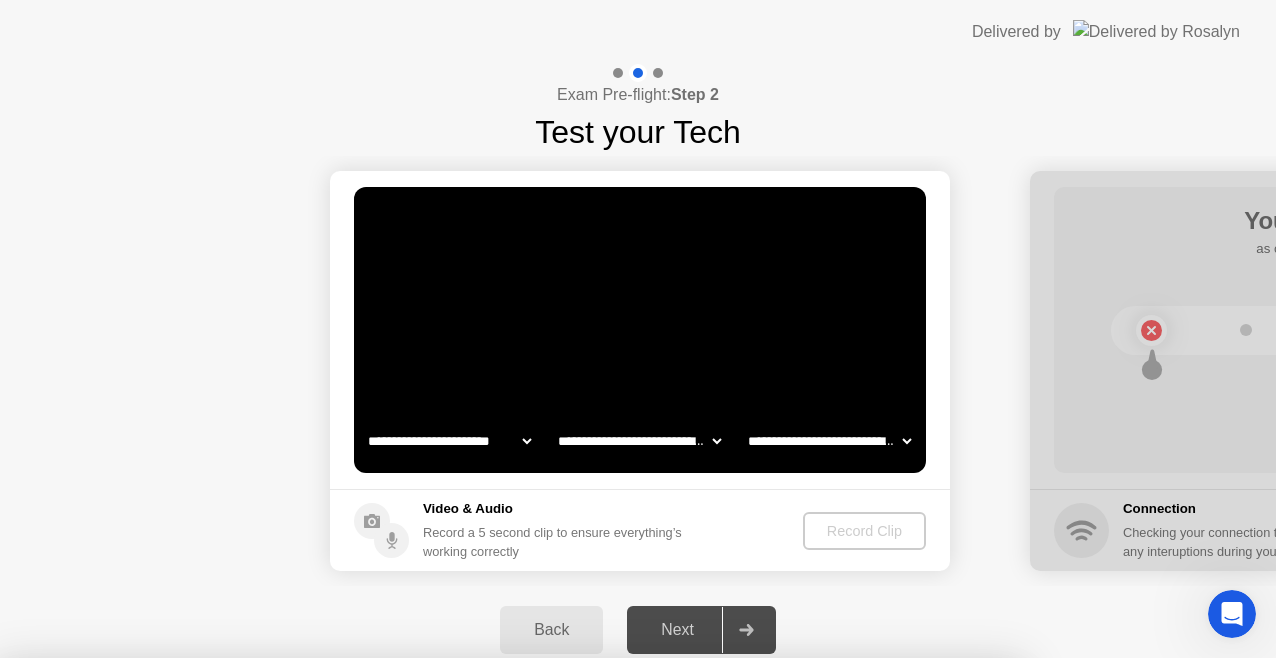 click on "Close App" at bounding box center [650, 883] 